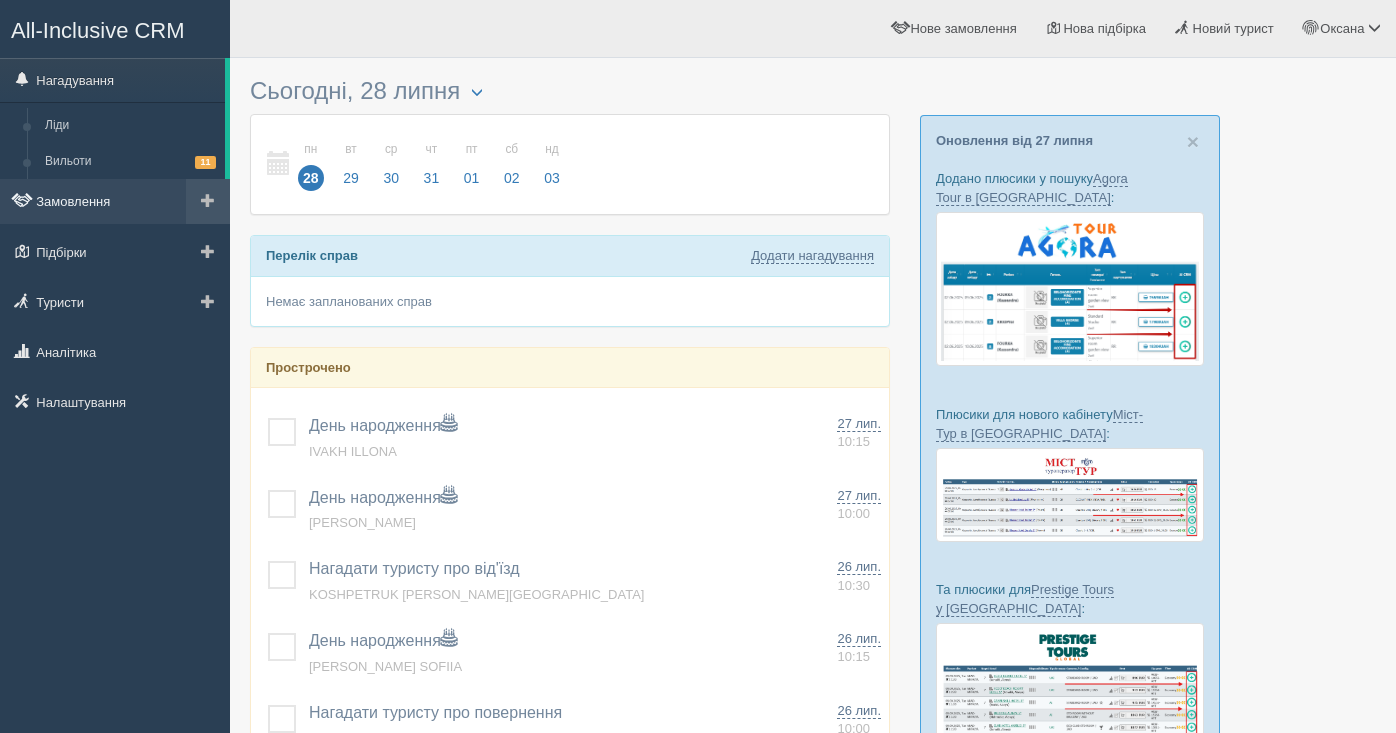 scroll, scrollTop: 0, scrollLeft: 0, axis: both 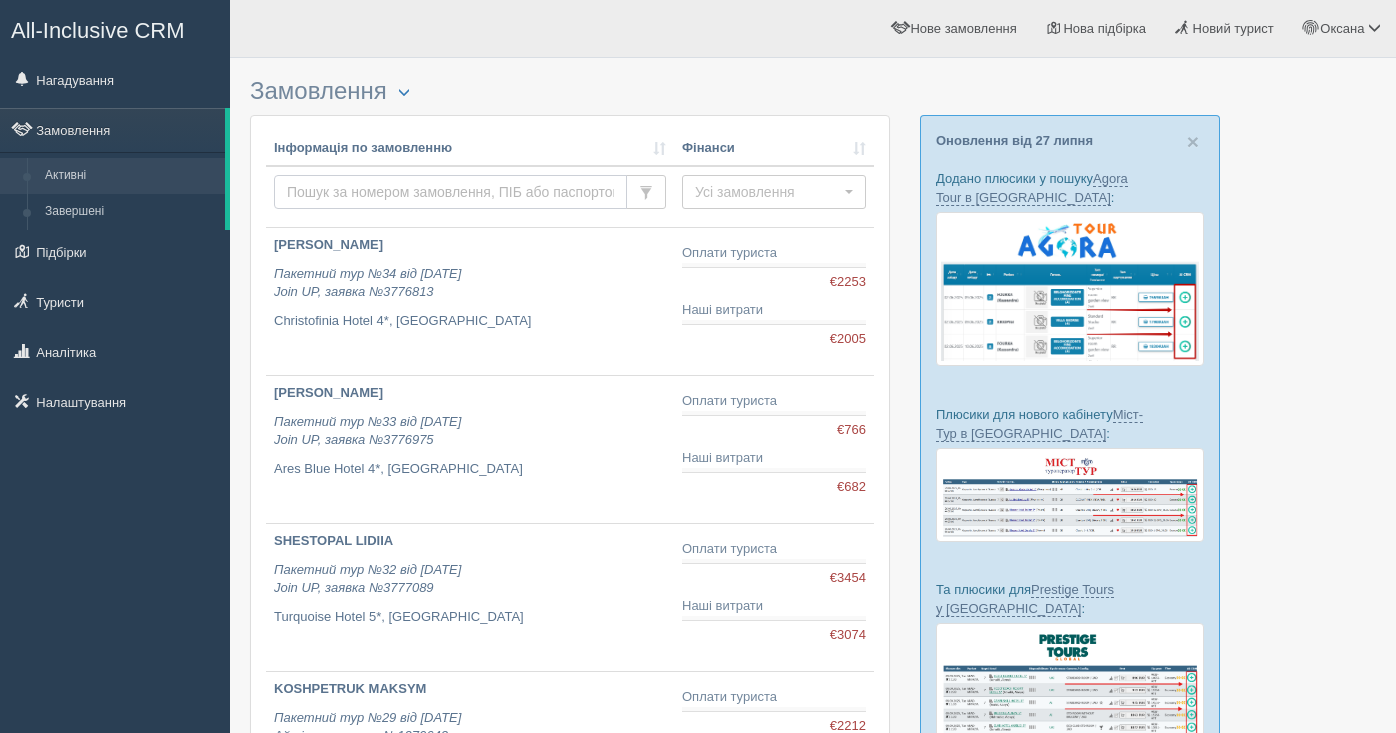 click at bounding box center (450, 192) 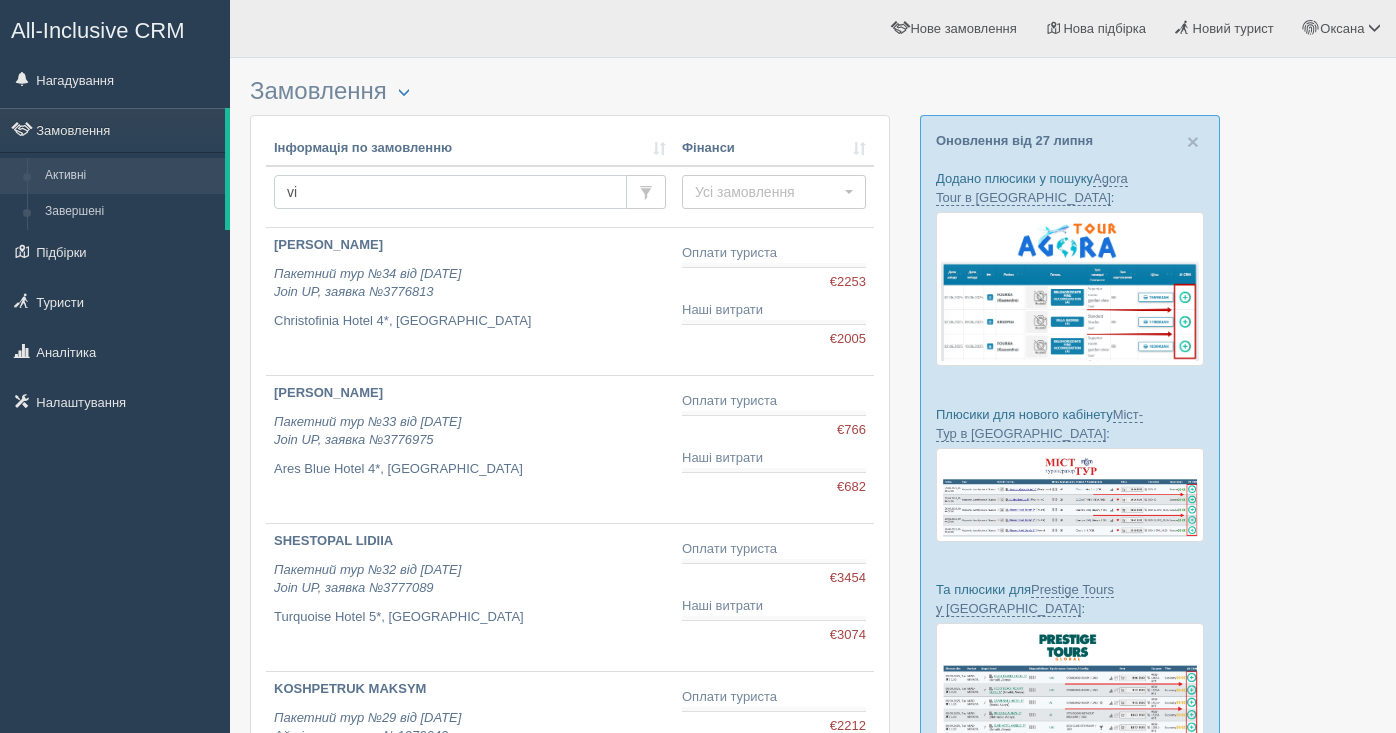 type on "vit" 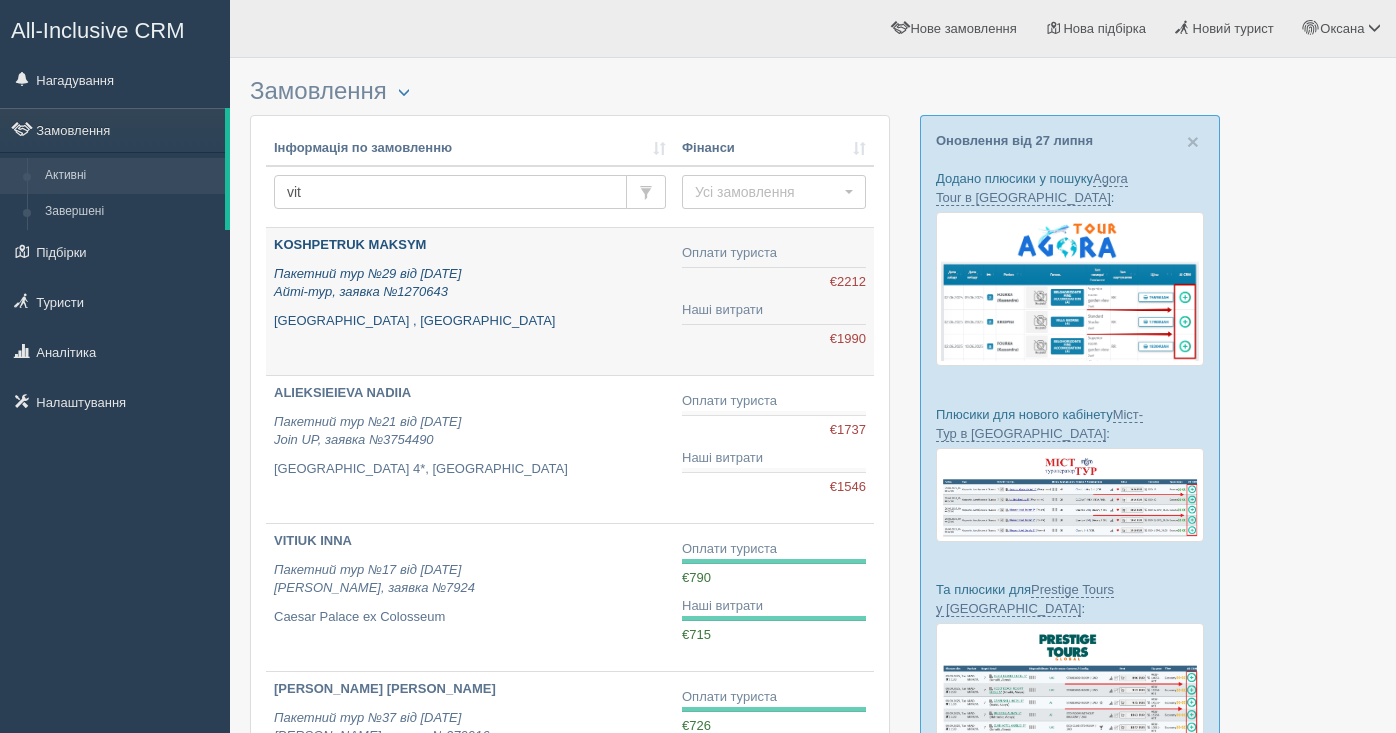 scroll, scrollTop: 0, scrollLeft: 0, axis: both 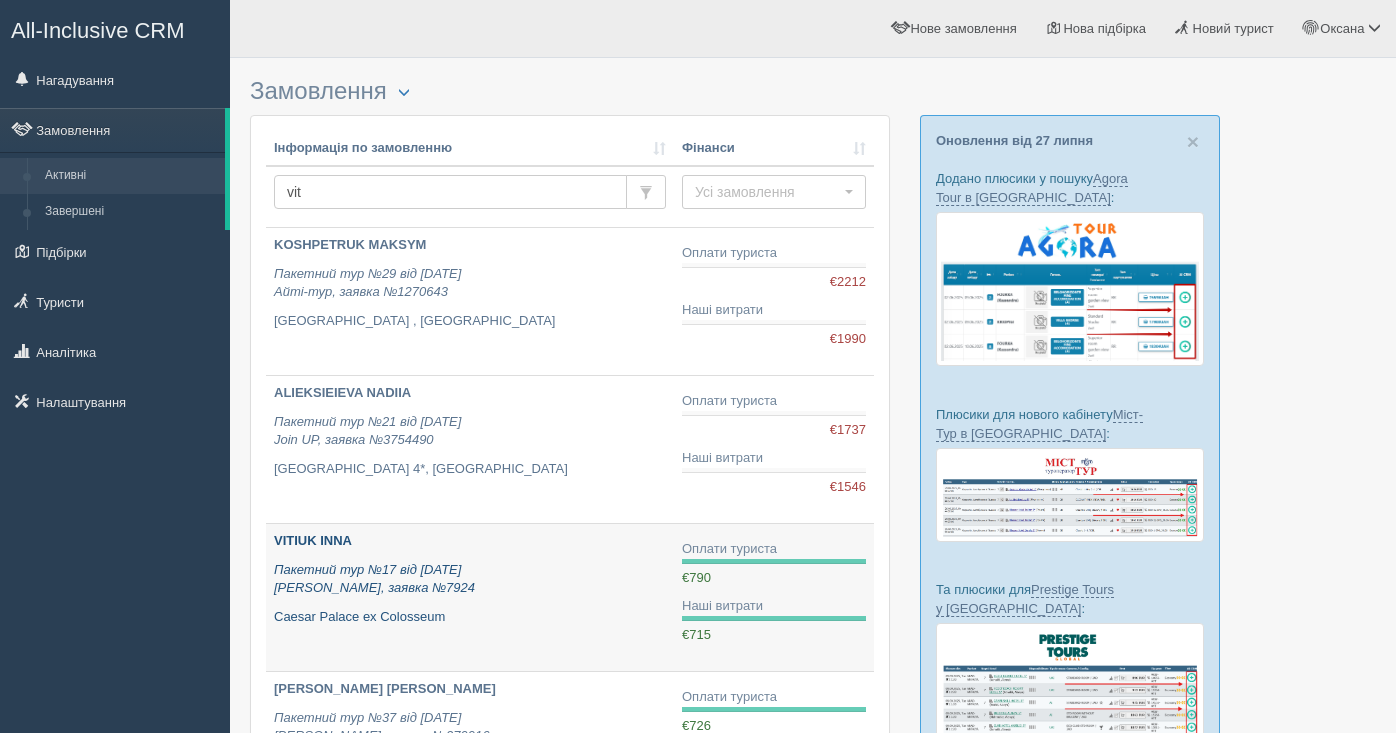 click on "Пакетний тур №17 від 15.07.2025
Янтур, заявка №7924" at bounding box center [374, 579] 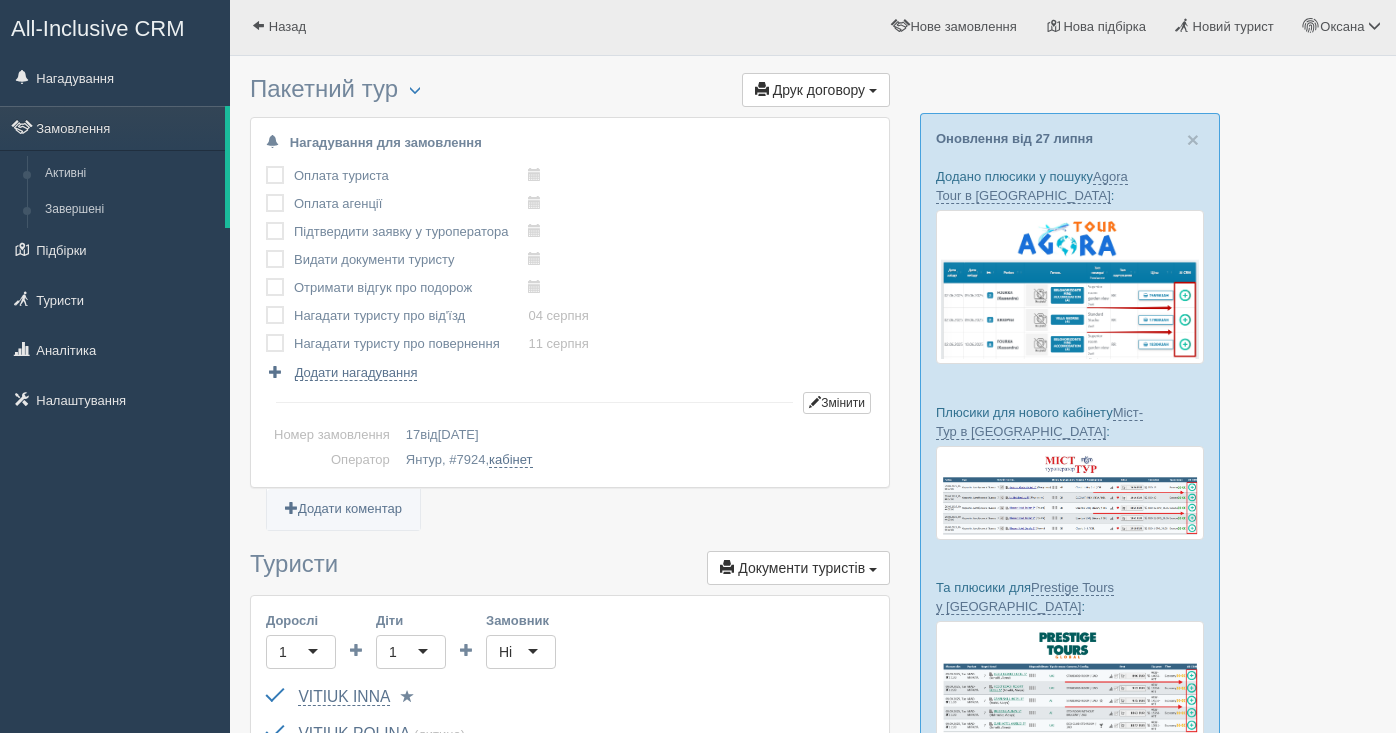 scroll, scrollTop: 0, scrollLeft: 0, axis: both 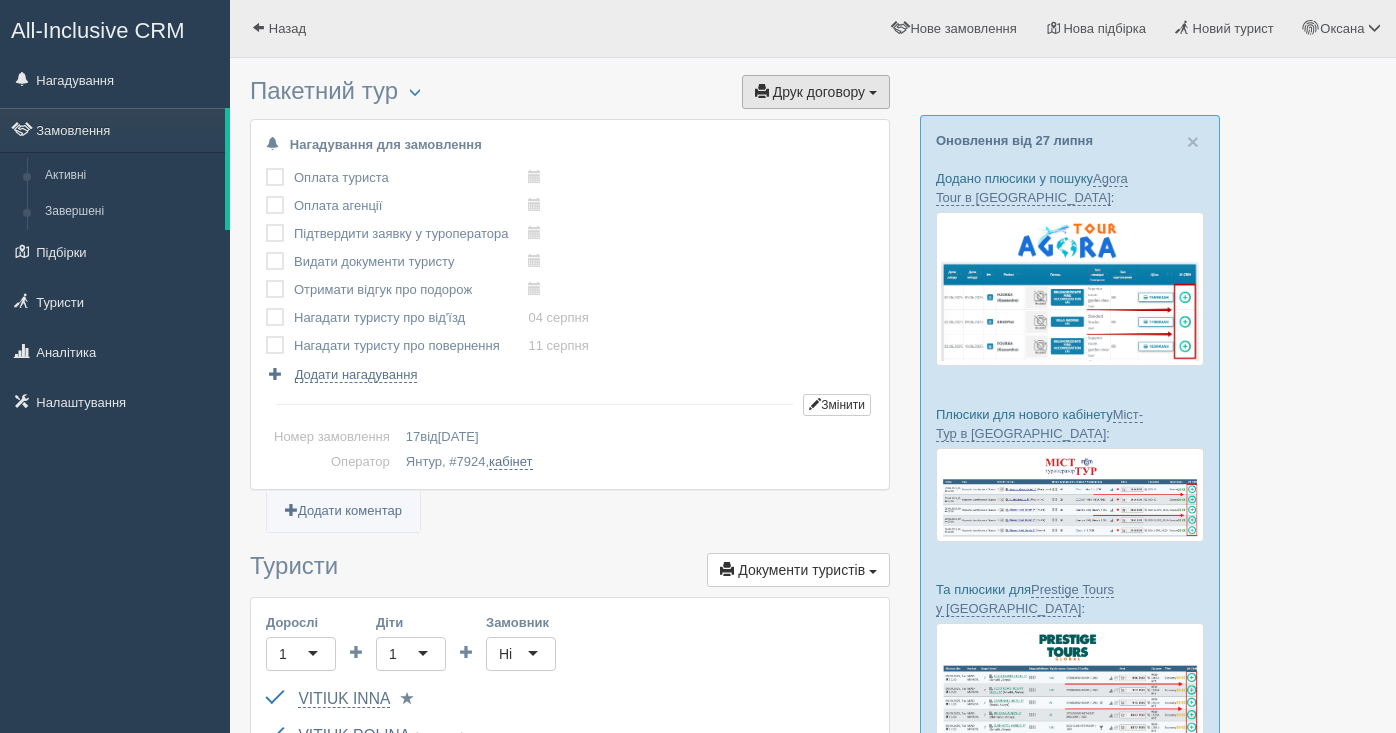 click on "Друк договору" at bounding box center (819, 92) 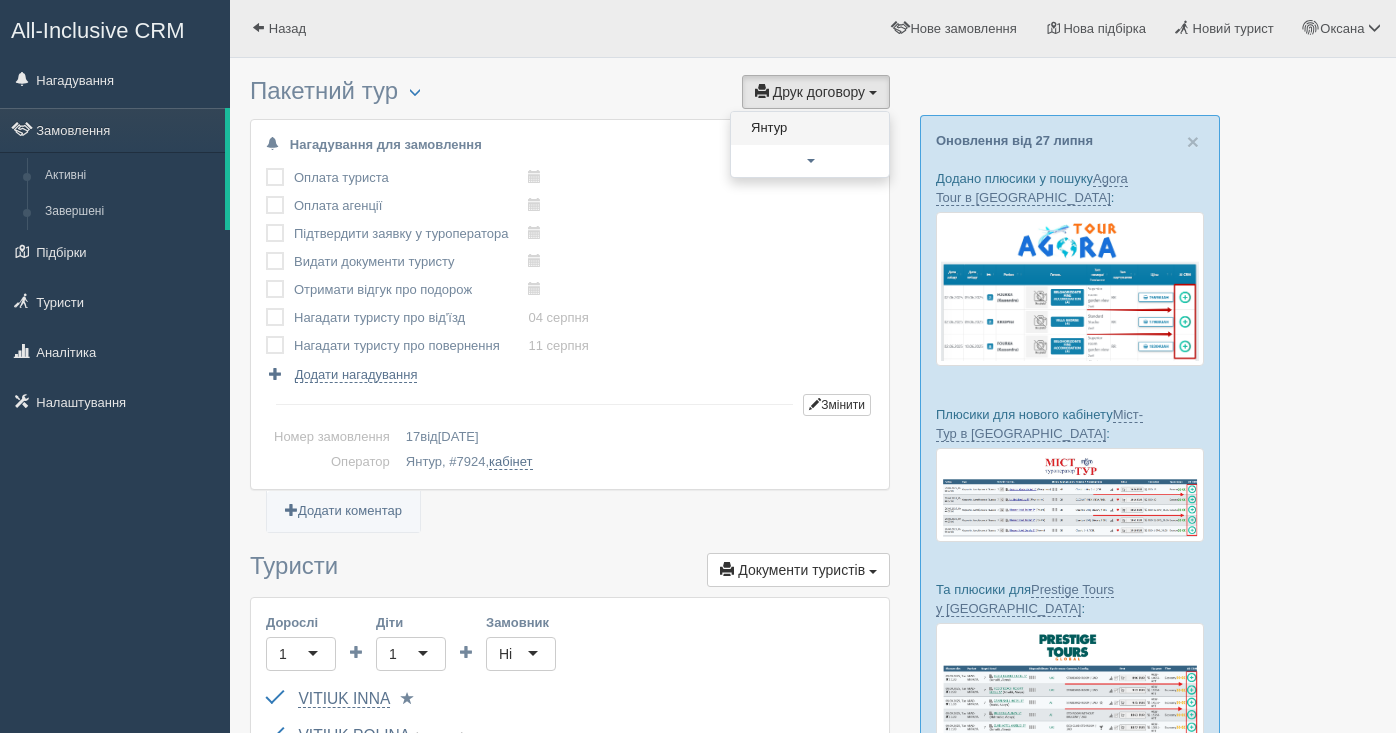 click on "Янтур" at bounding box center [810, 128] 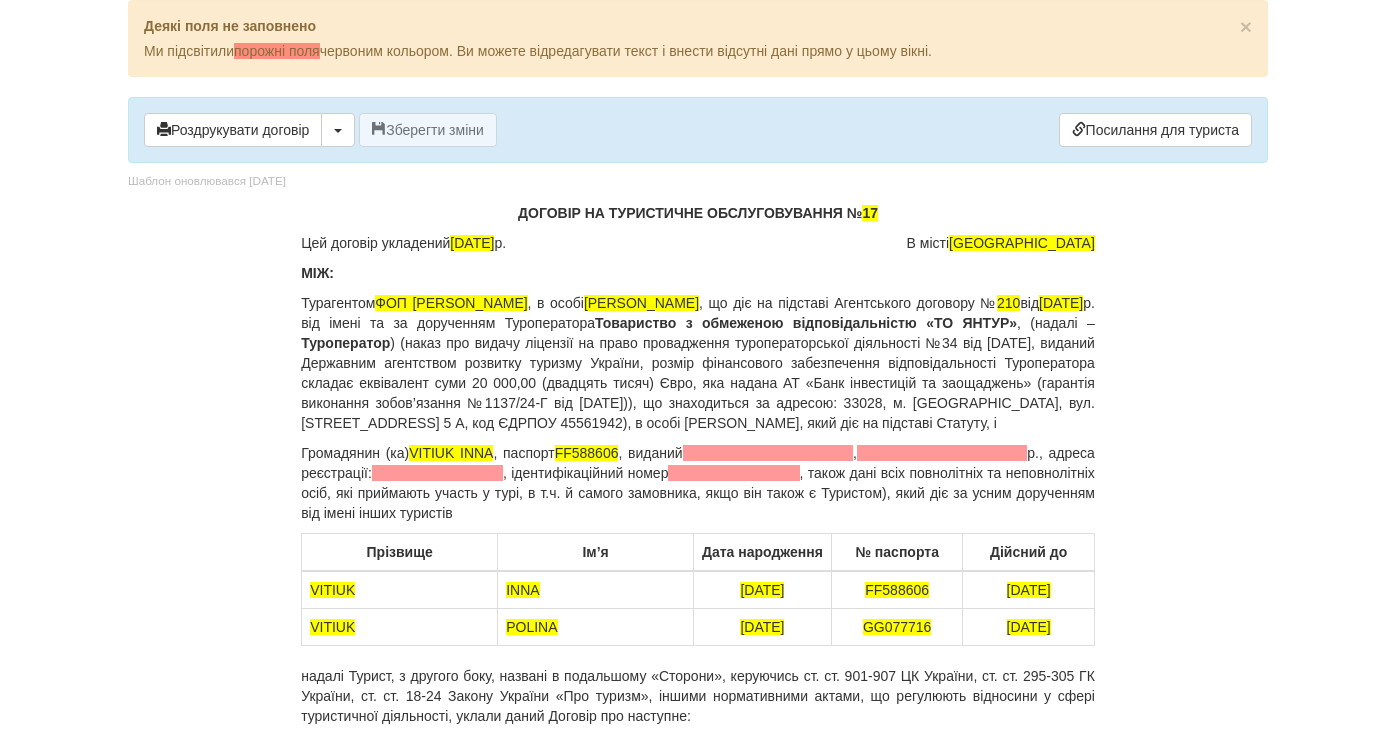 scroll, scrollTop: 0, scrollLeft: 0, axis: both 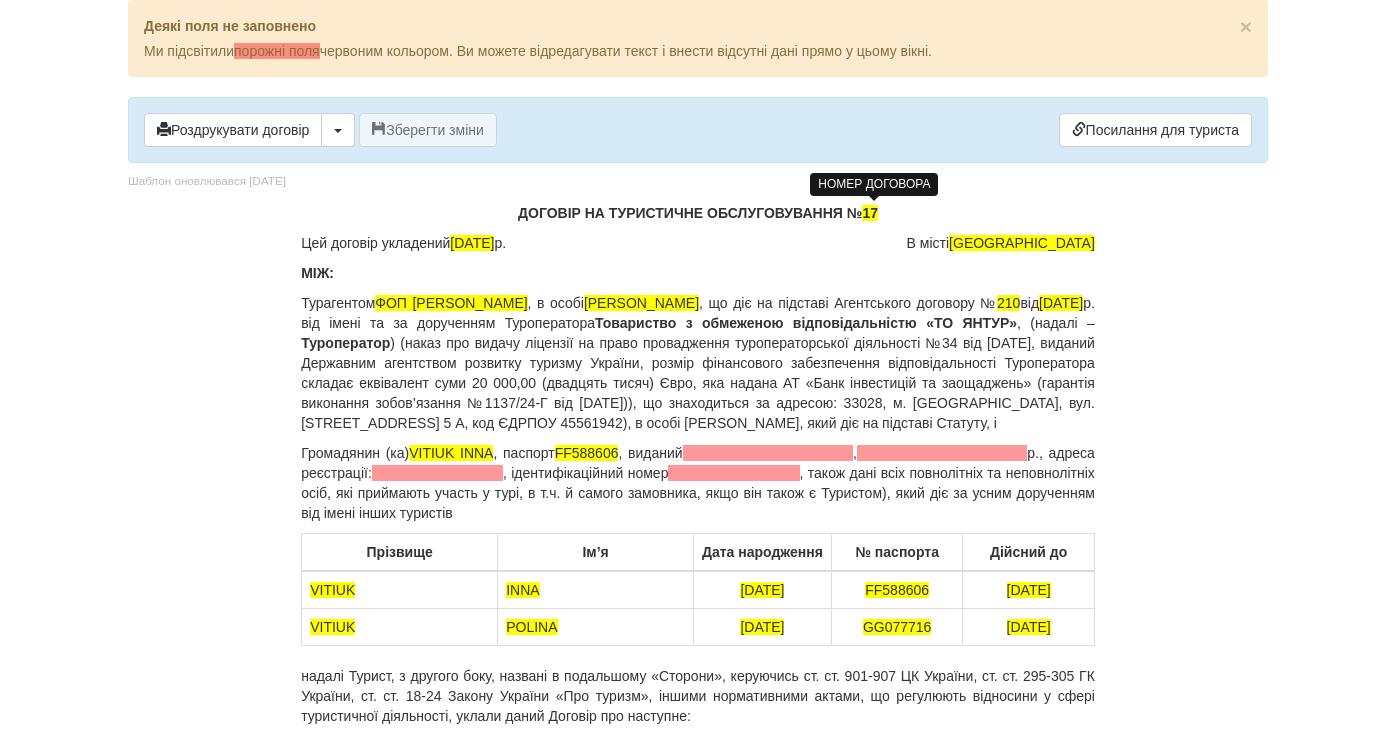 click on "17" at bounding box center [870, 213] 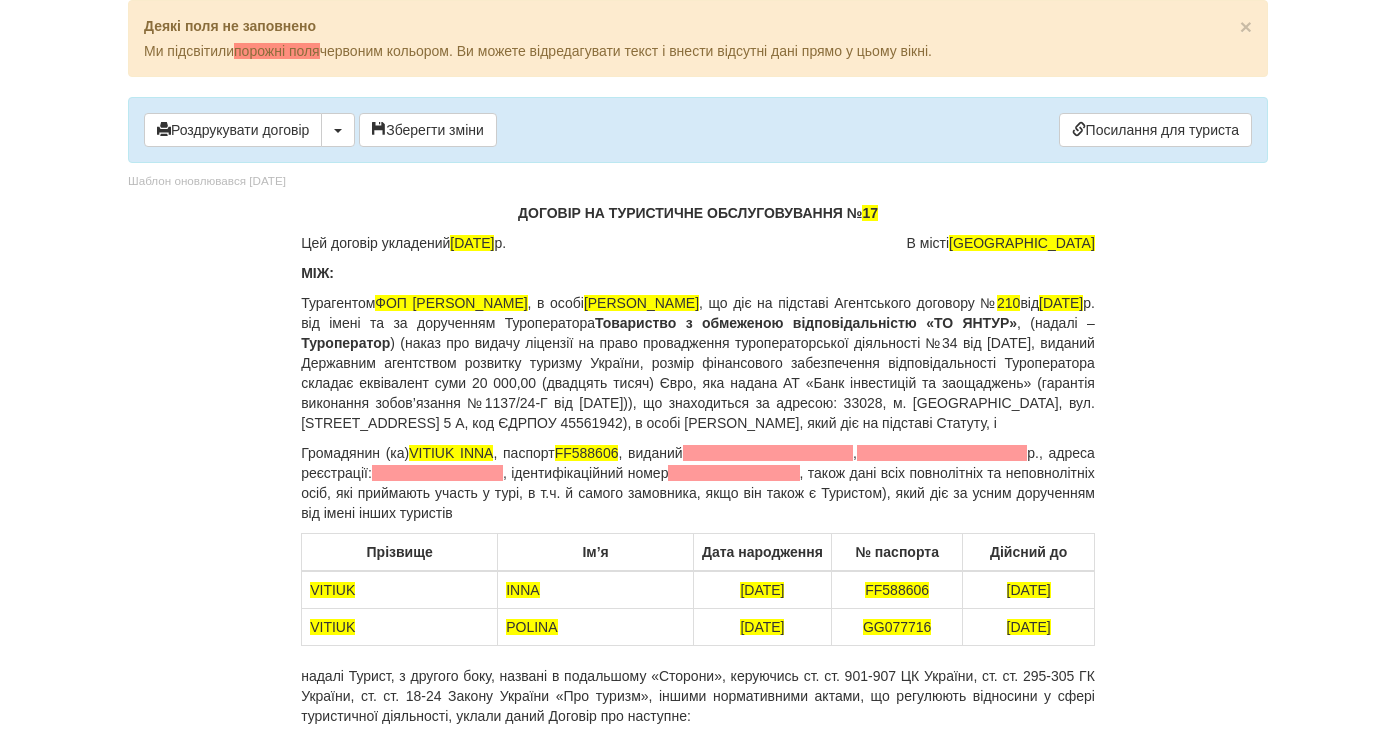 type 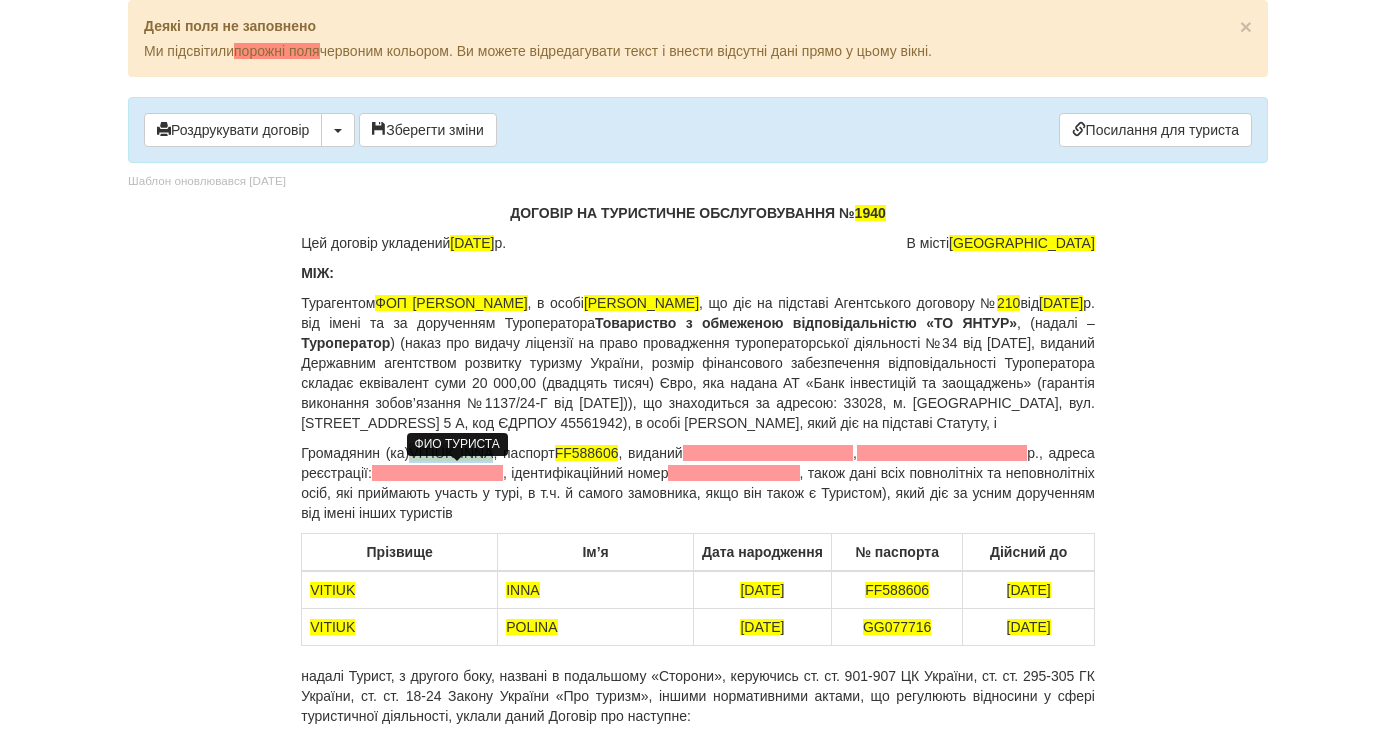drag, startPoint x: 495, startPoint y: 475, endPoint x: 416, endPoint y: 476, distance: 79.00633 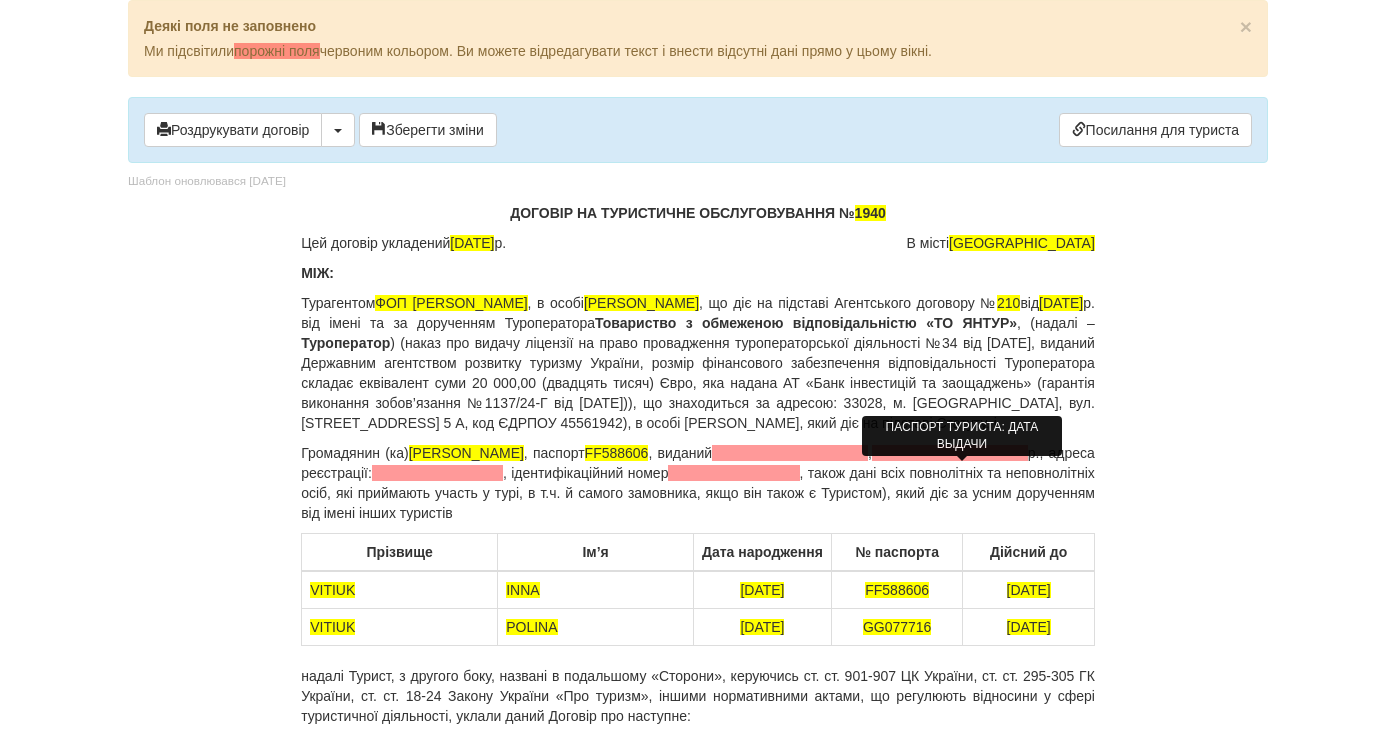 click at bounding box center (950, 453) 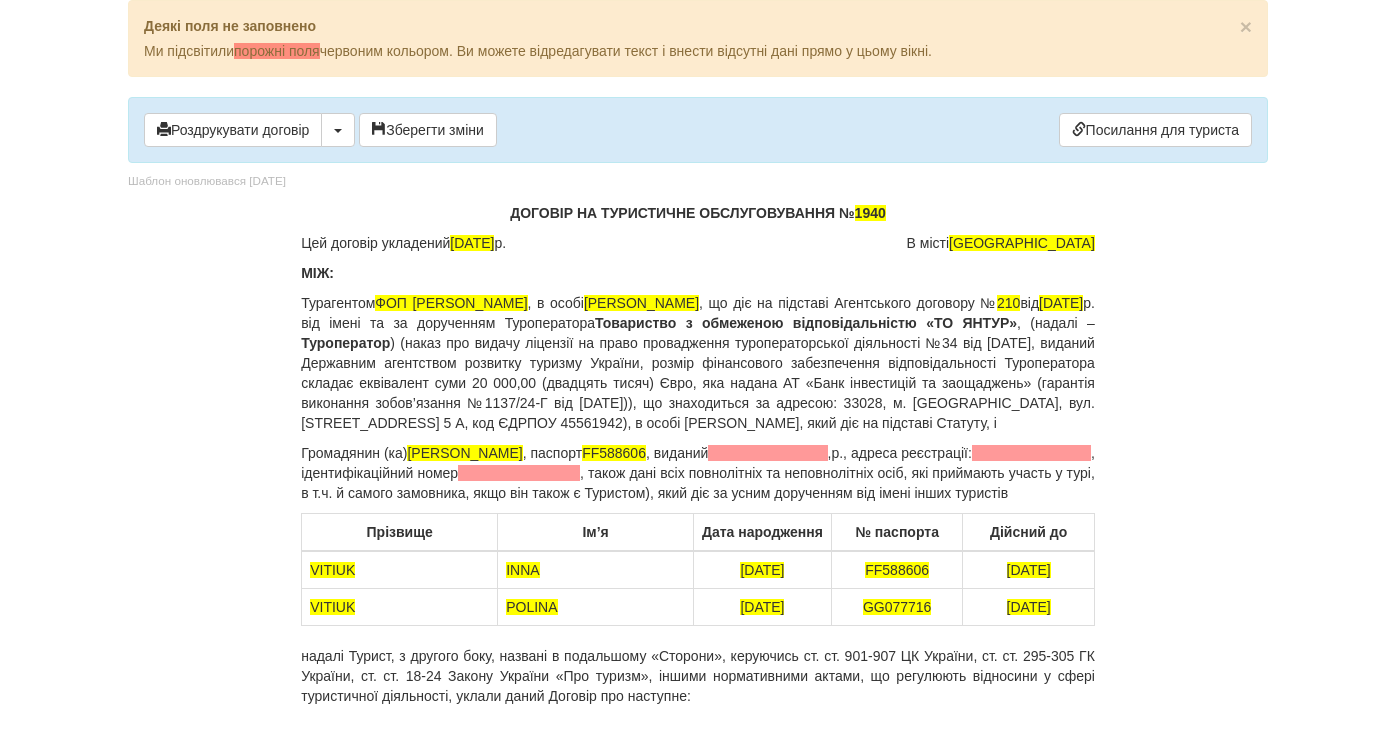 click on "Громадянин (ка)  Вітюк Інна Миколаївна , паспорт  FF588606 , виданий                                 ,  р.,
адреса реєстрації:                                 , ідентифікаційний номер                                 , також дані всіх повнолітніх та неповнолітніх осіб, які приймають участь у турі, в т.ч. й самого замовника, якщо він також є Туристом), який діє за усним дорученням від імені інших туристів" at bounding box center [698, 473] 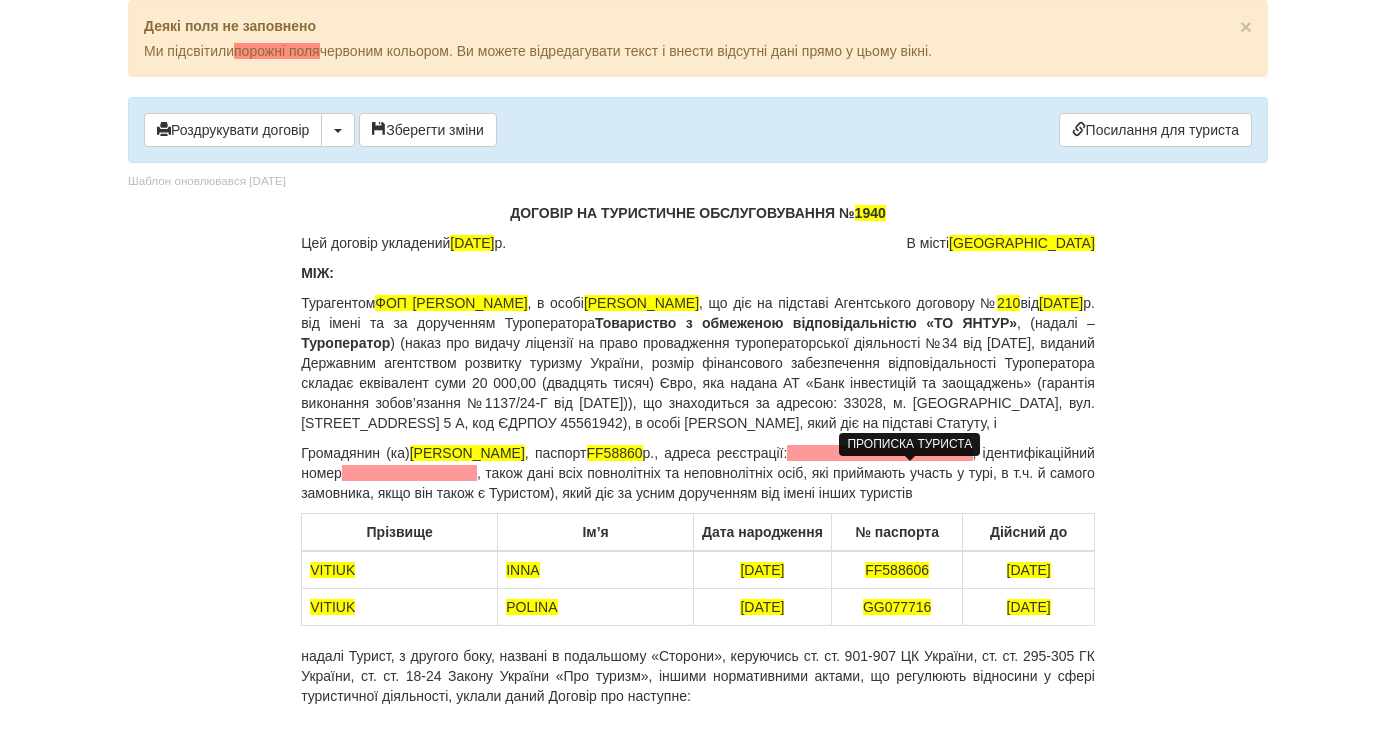 click at bounding box center [879, 453] 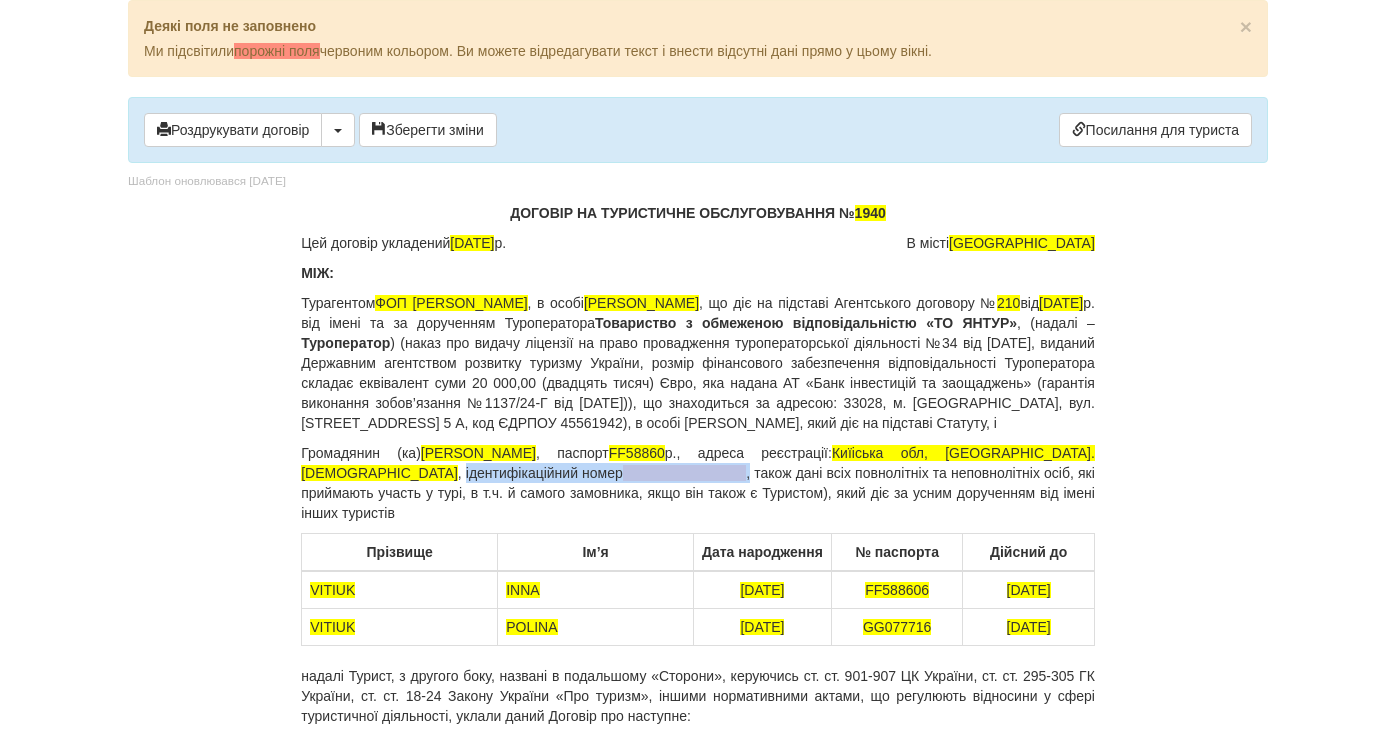 drag, startPoint x: 592, startPoint y: 494, endPoint x: 297, endPoint y: 499, distance: 295.04236 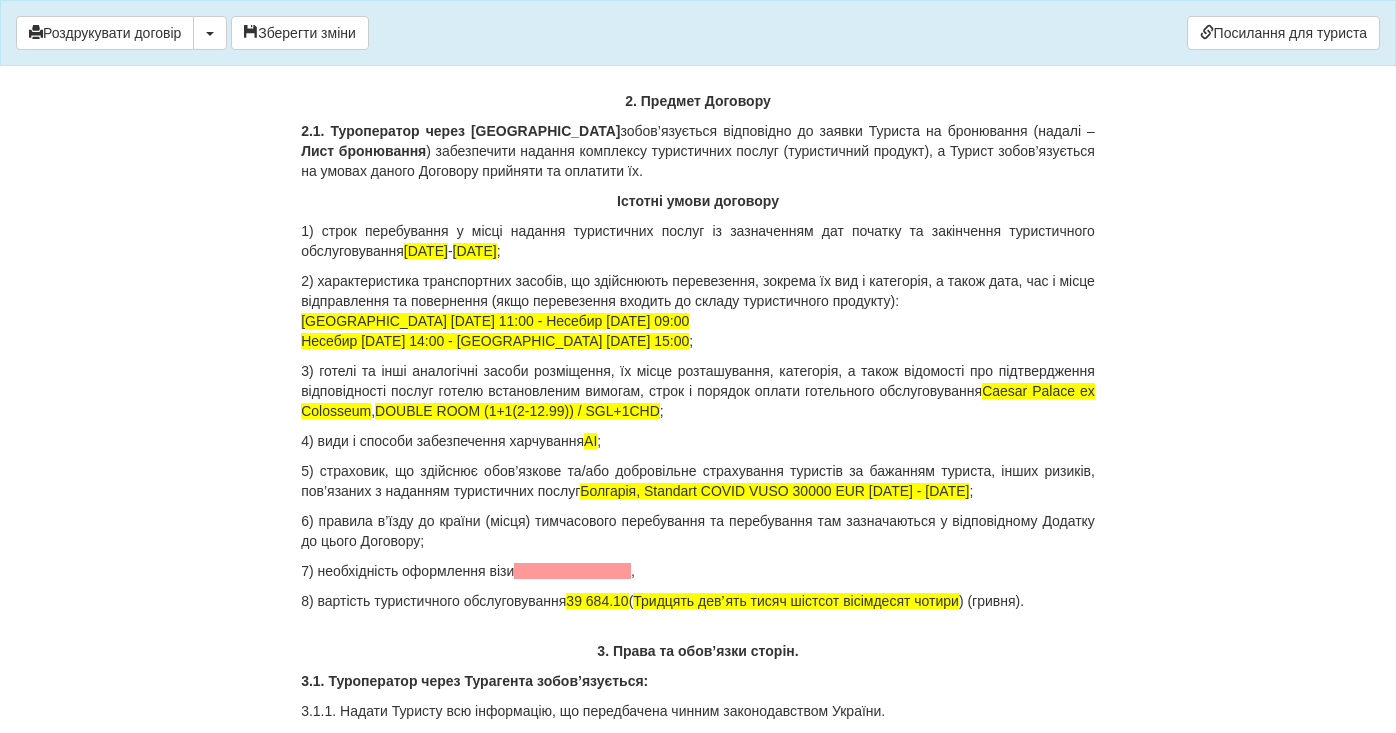 scroll, scrollTop: 1957, scrollLeft: 0, axis: vertical 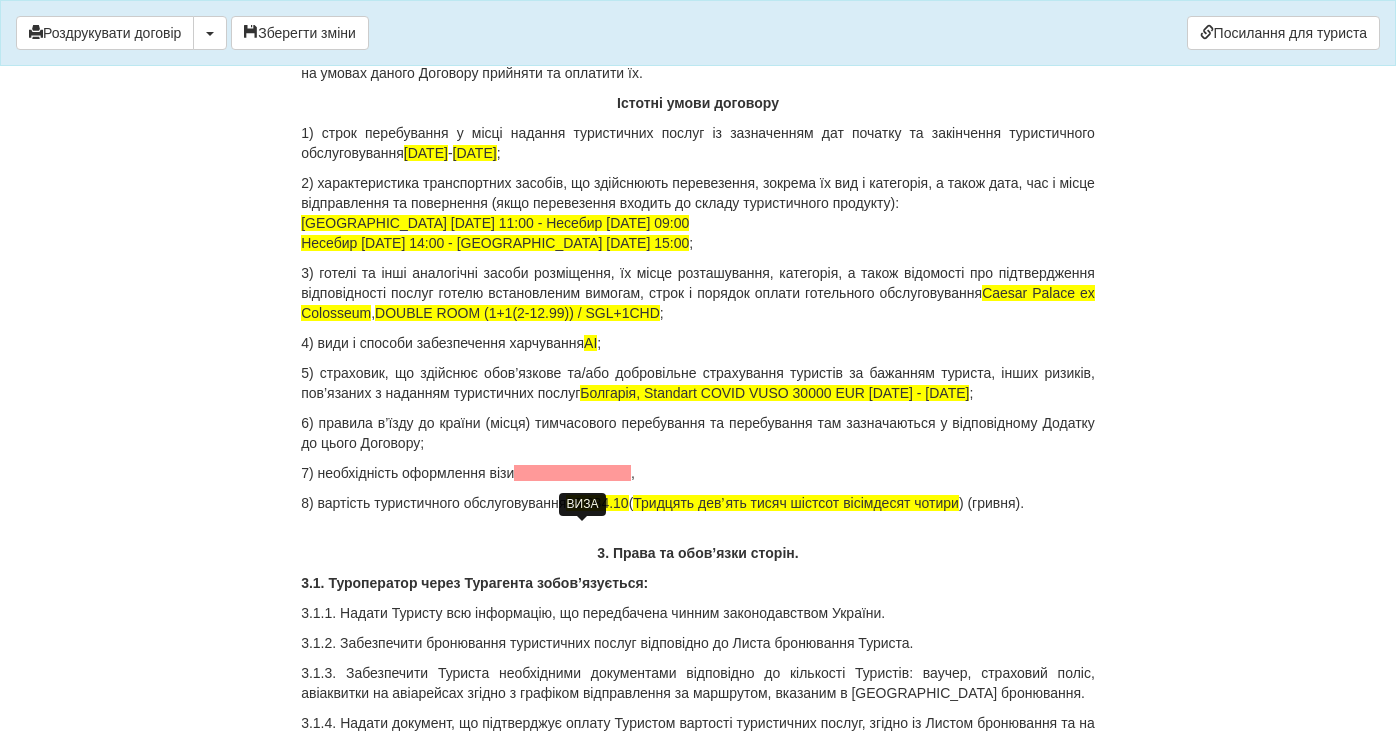 click at bounding box center (572, 473) 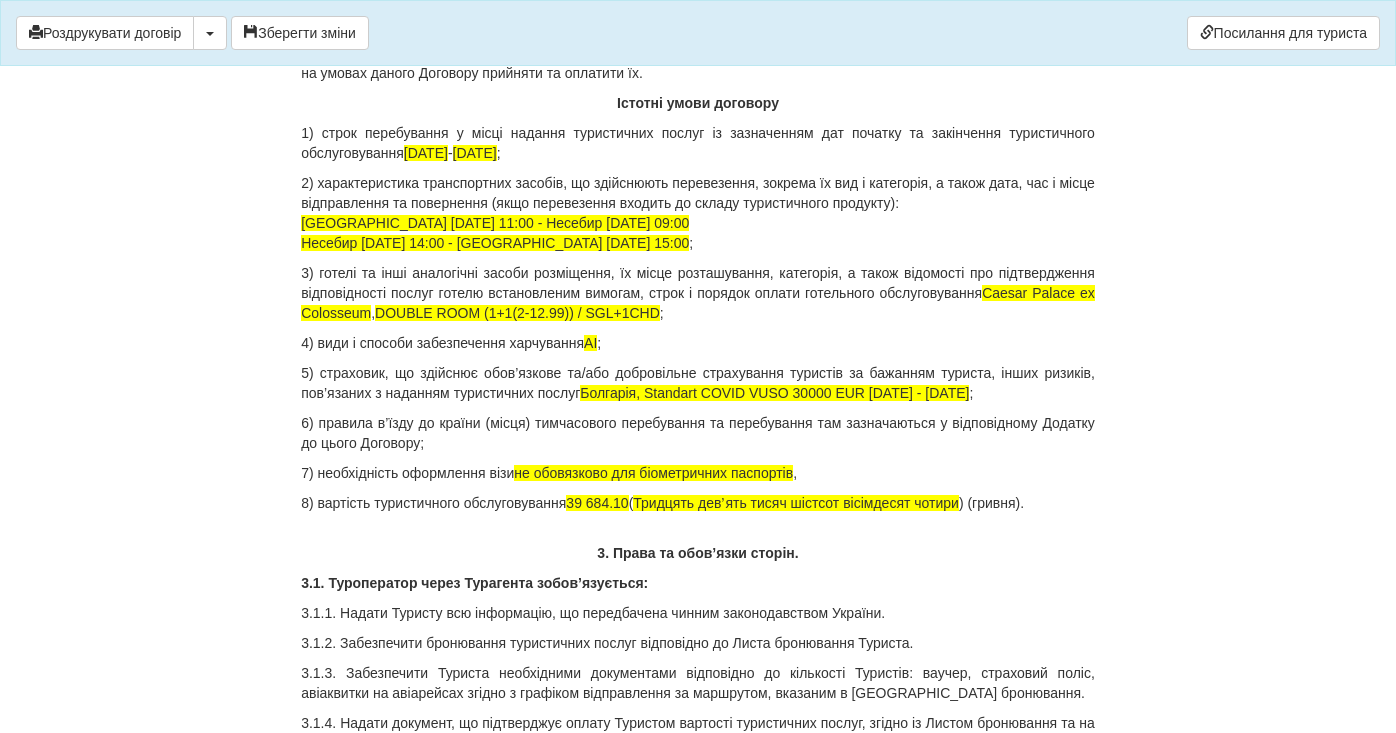 drag, startPoint x: 652, startPoint y: 563, endPoint x: 607, endPoint y: 616, distance: 69.52697 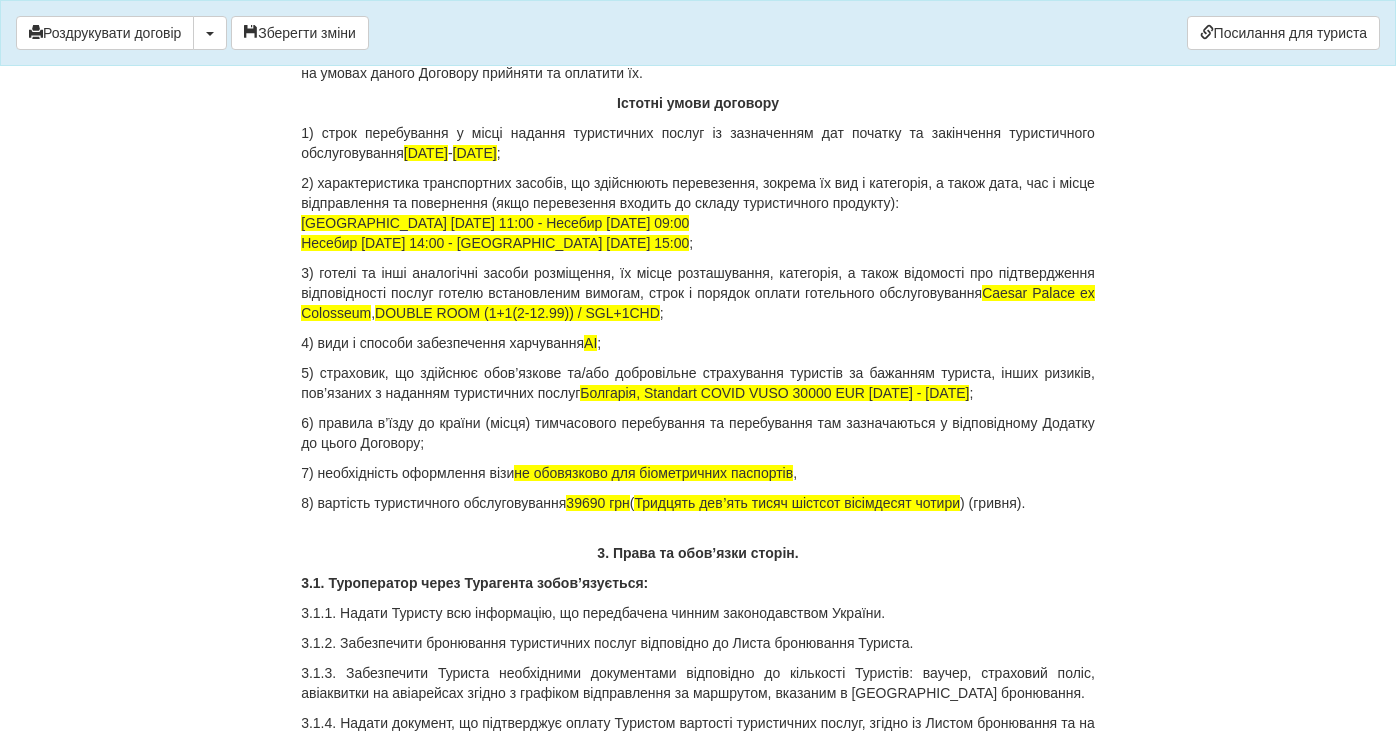 drag, startPoint x: 1003, startPoint y: 562, endPoint x: 989, endPoint y: 575, distance: 19.104973 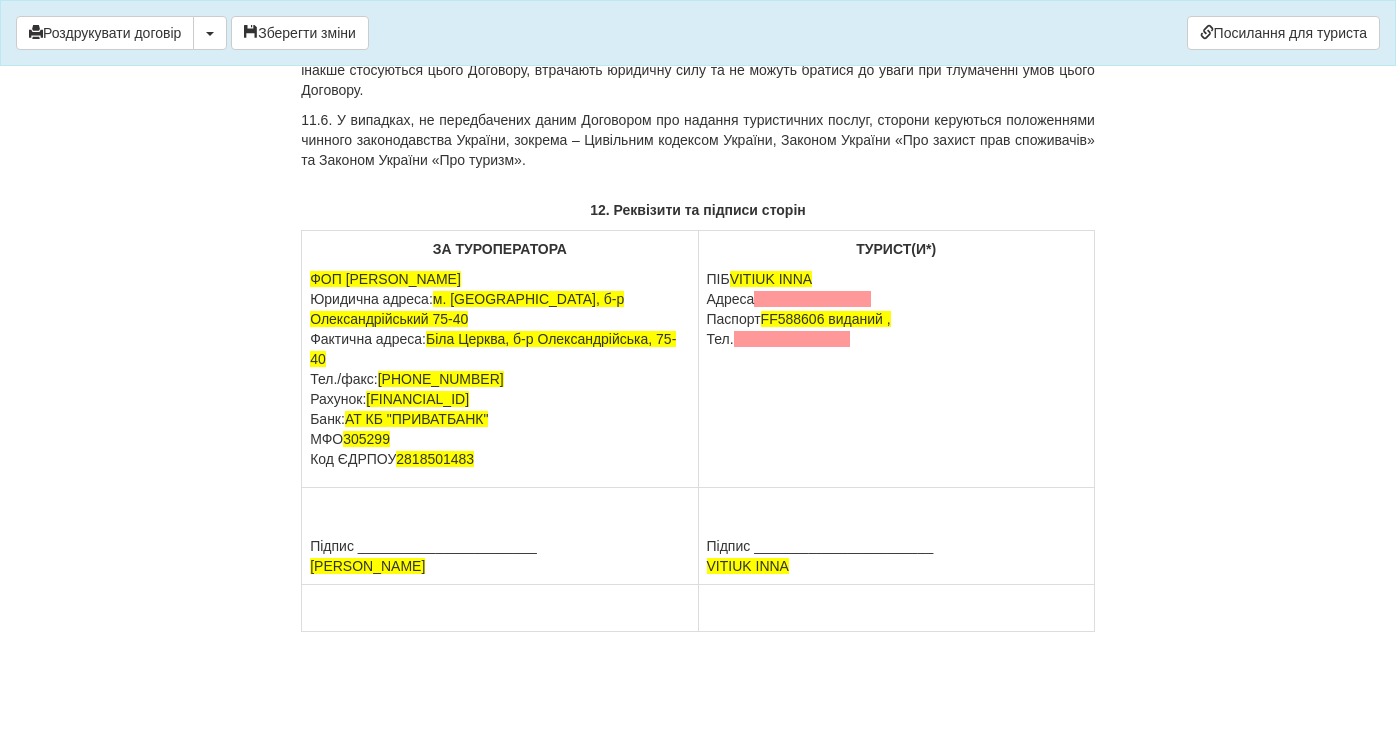 scroll, scrollTop: 11160, scrollLeft: 0, axis: vertical 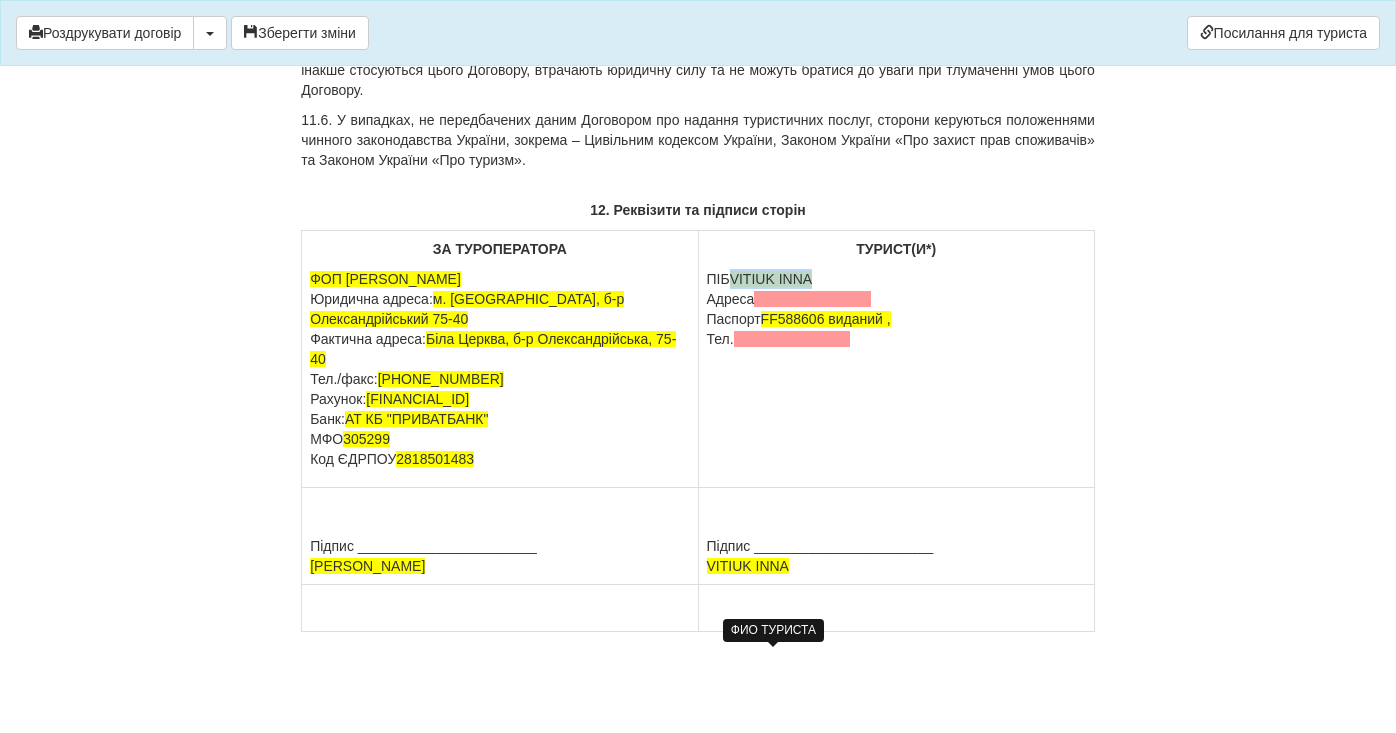 drag, startPoint x: 822, startPoint y: 284, endPoint x: 735, endPoint y: 281, distance: 87.05171 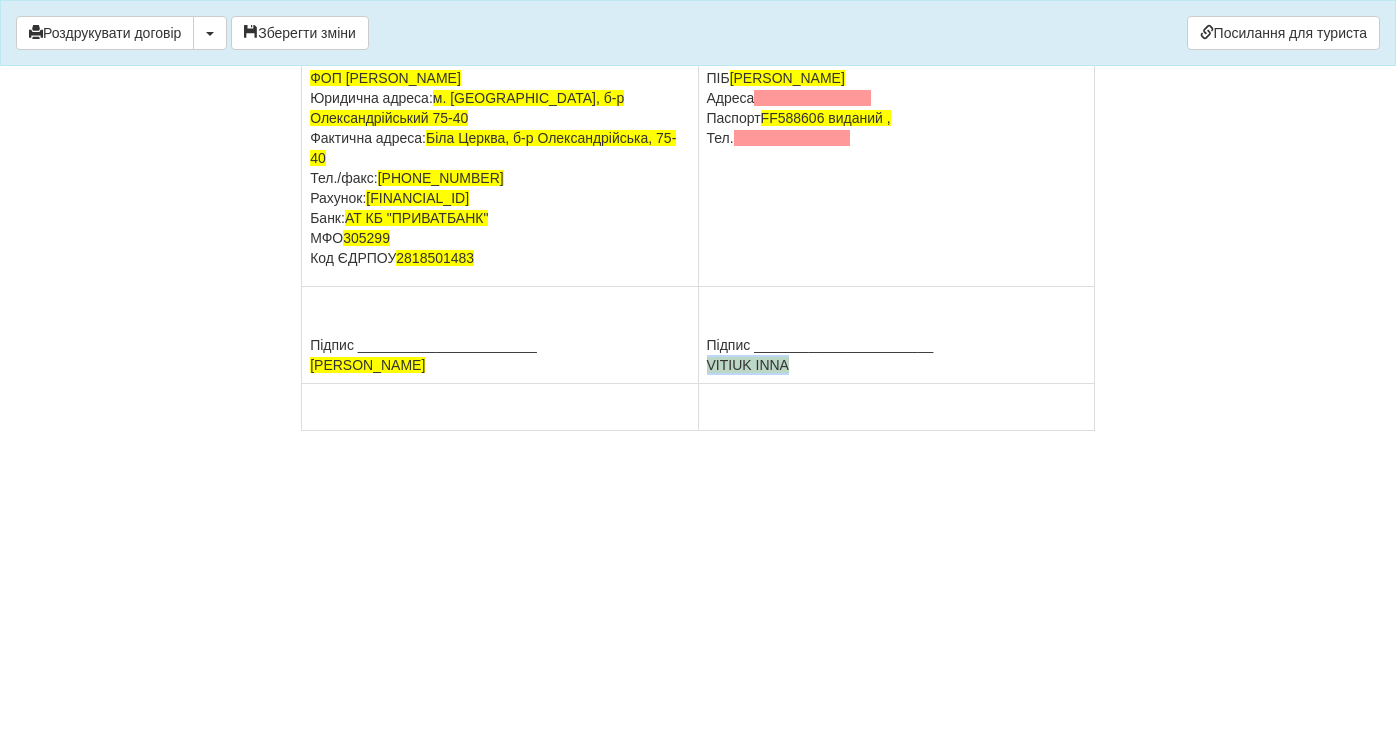 drag, startPoint x: 787, startPoint y: 570, endPoint x: 704, endPoint y: 566, distance: 83.09633 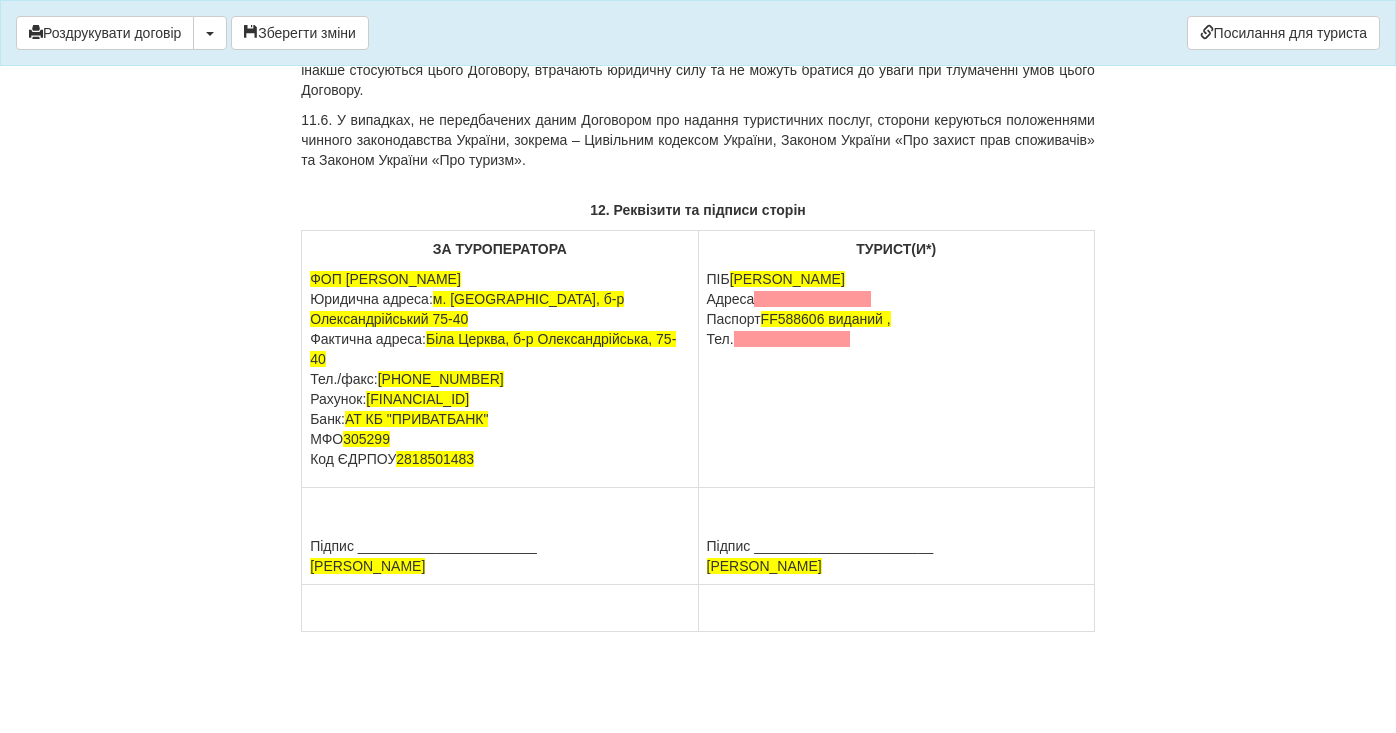 click at bounding box center (812, 299) 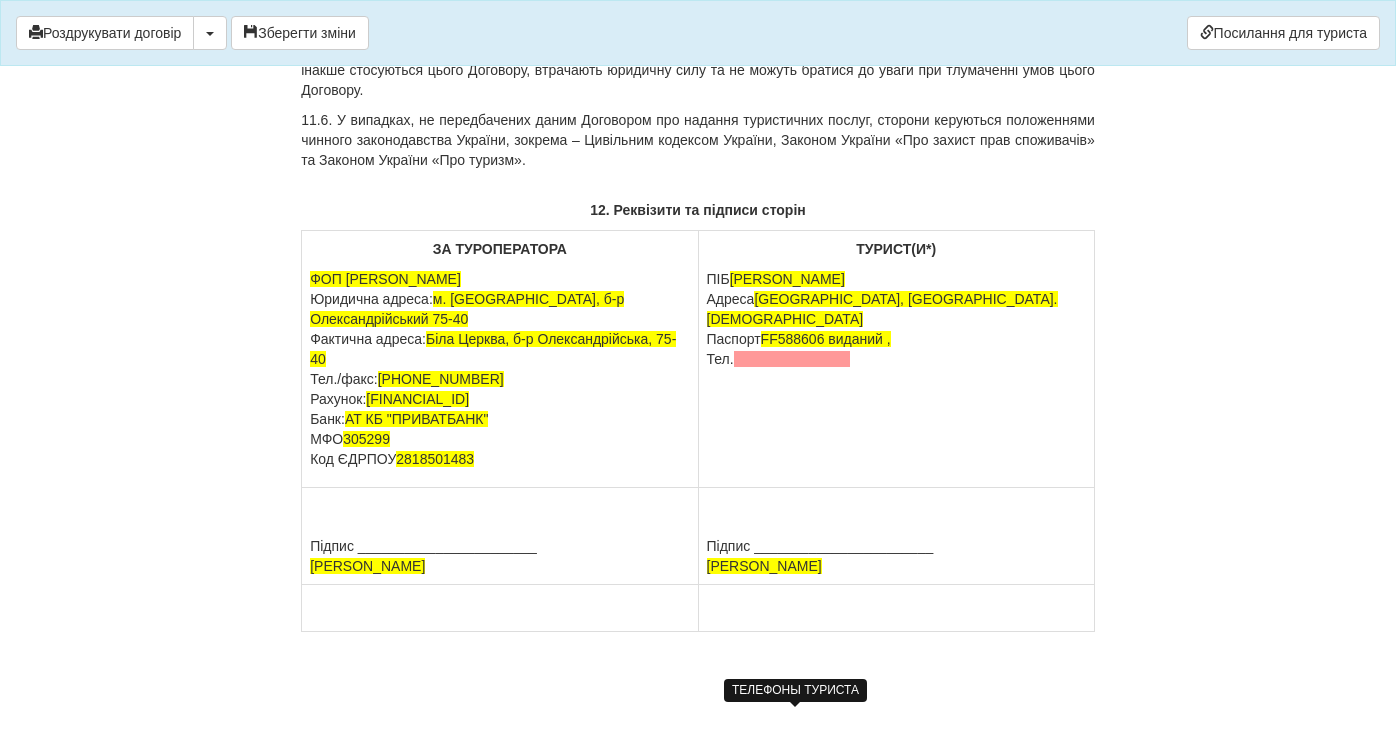 click at bounding box center [792, 359] 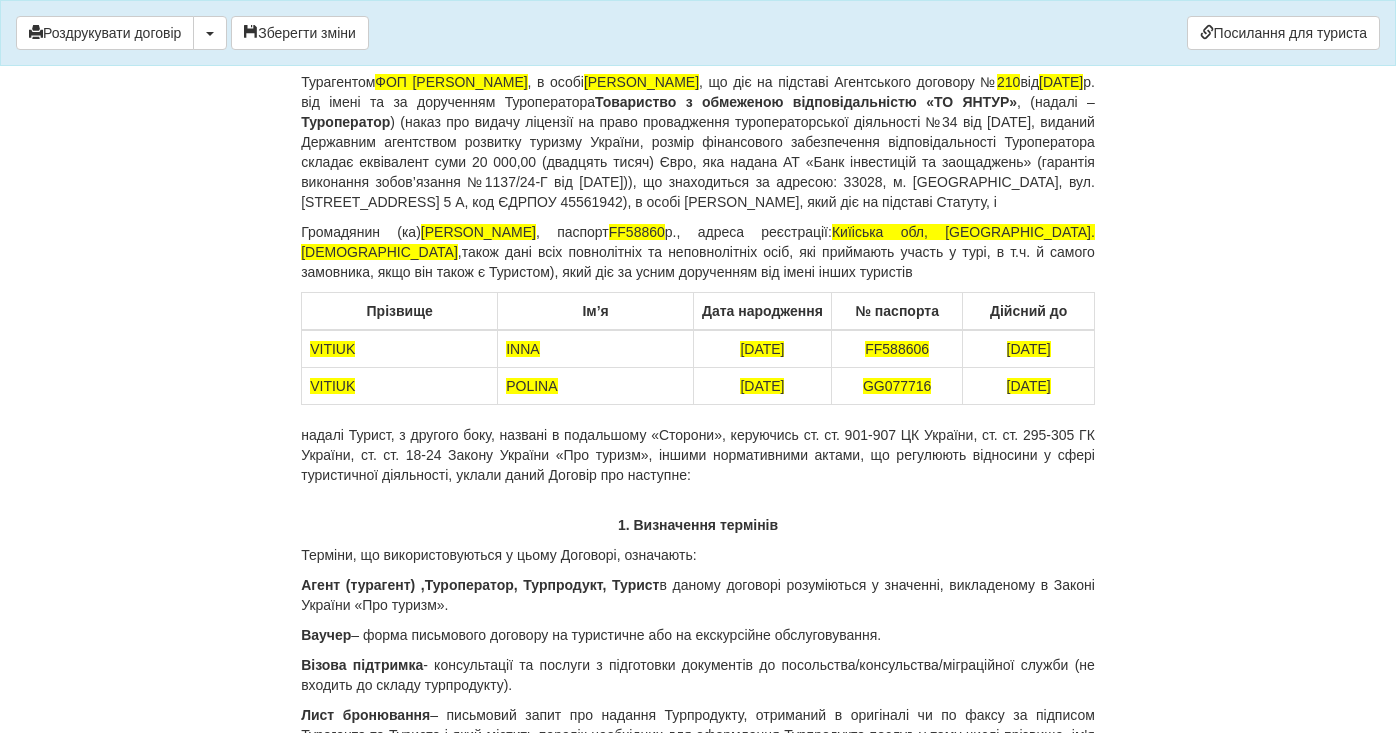 scroll, scrollTop: 0, scrollLeft: 0, axis: both 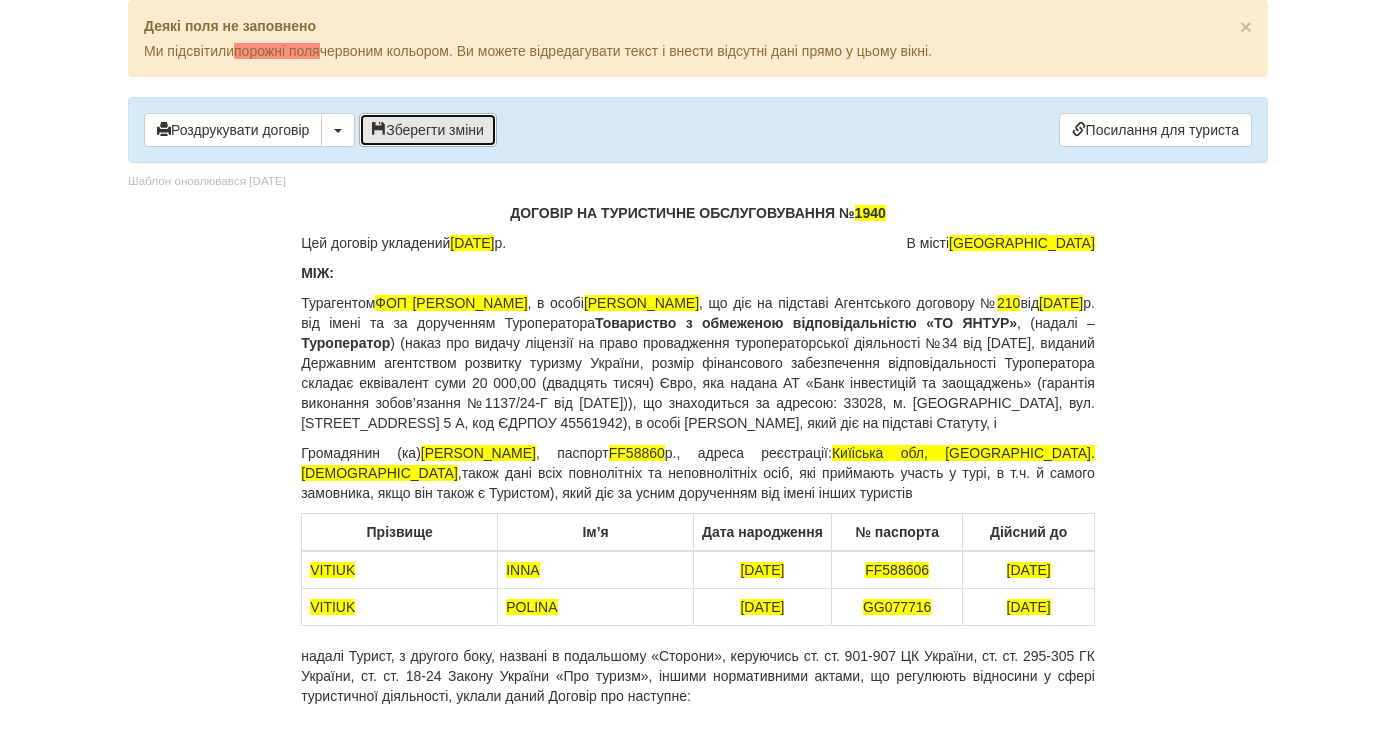click on "Зберегти зміни" at bounding box center (428, 130) 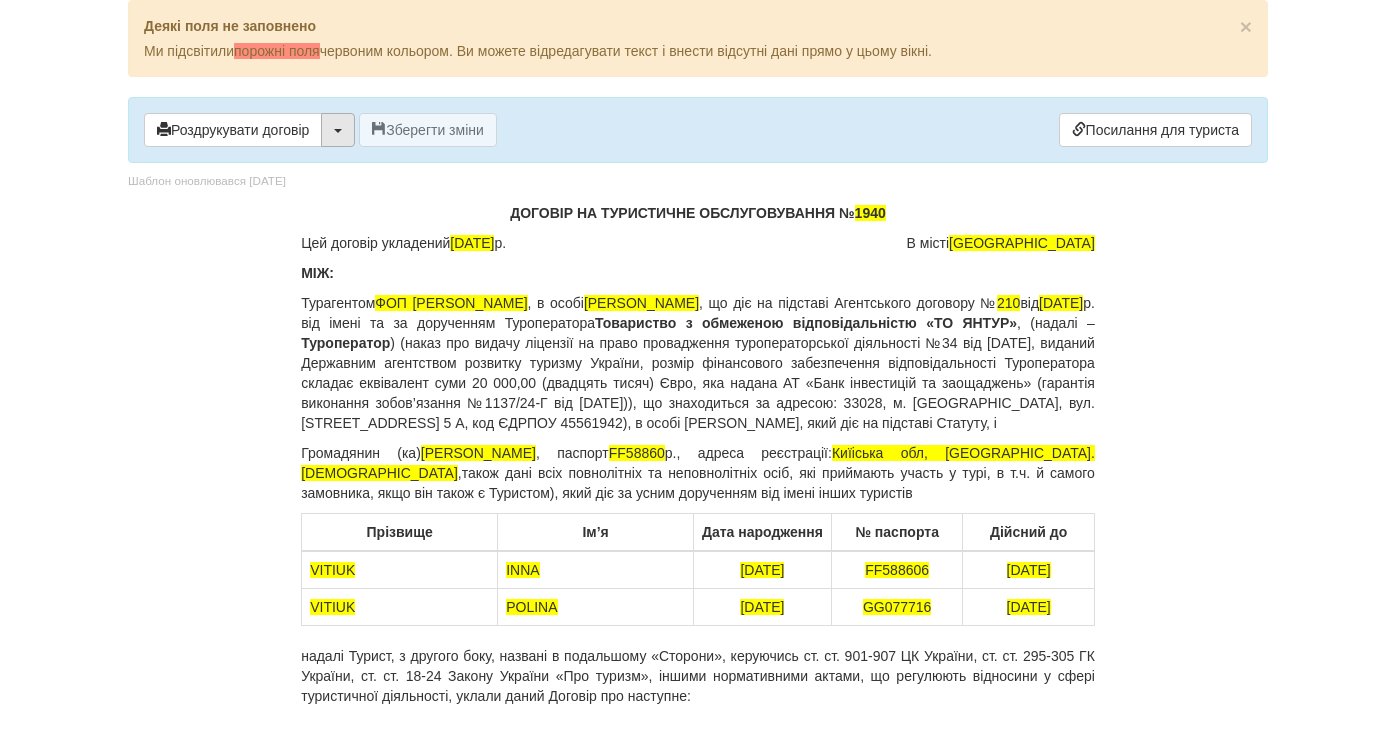 click at bounding box center (338, 130) 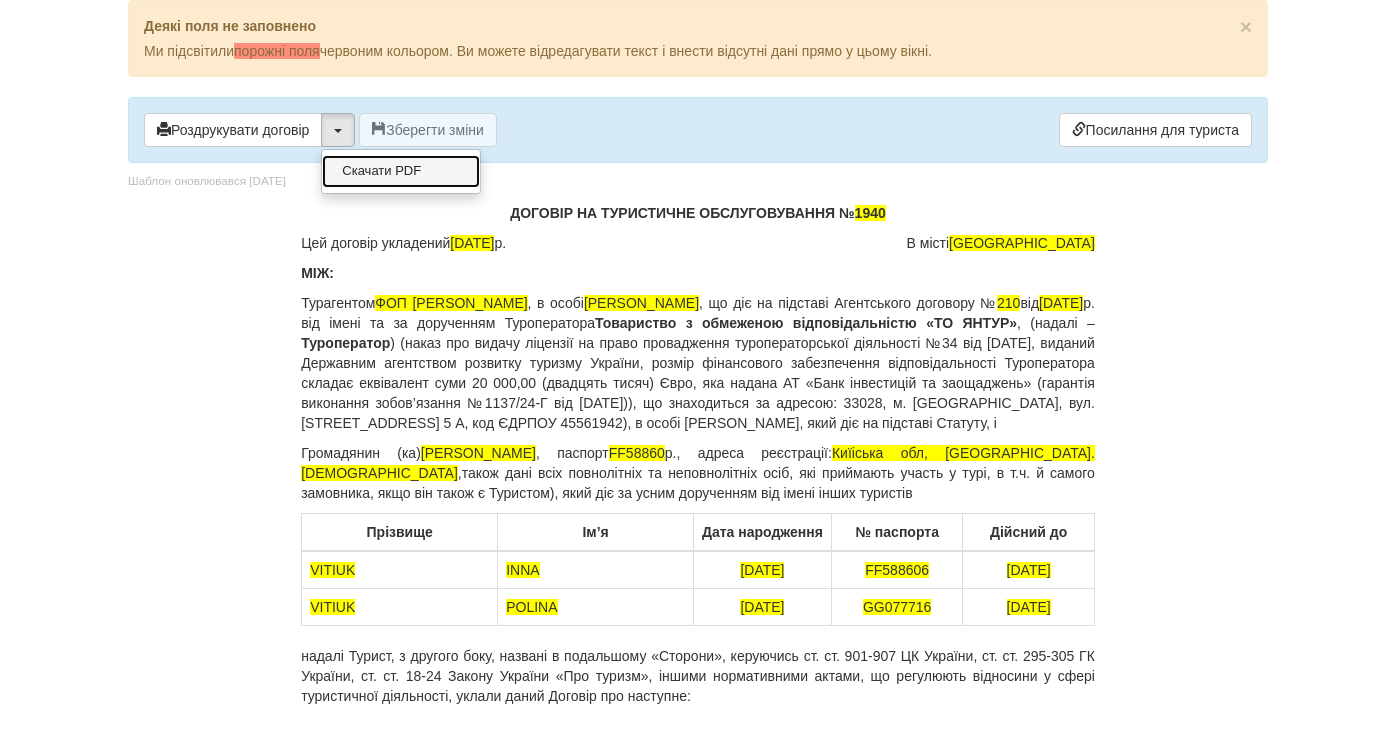 click on "Скачати PDF" at bounding box center [401, 171] 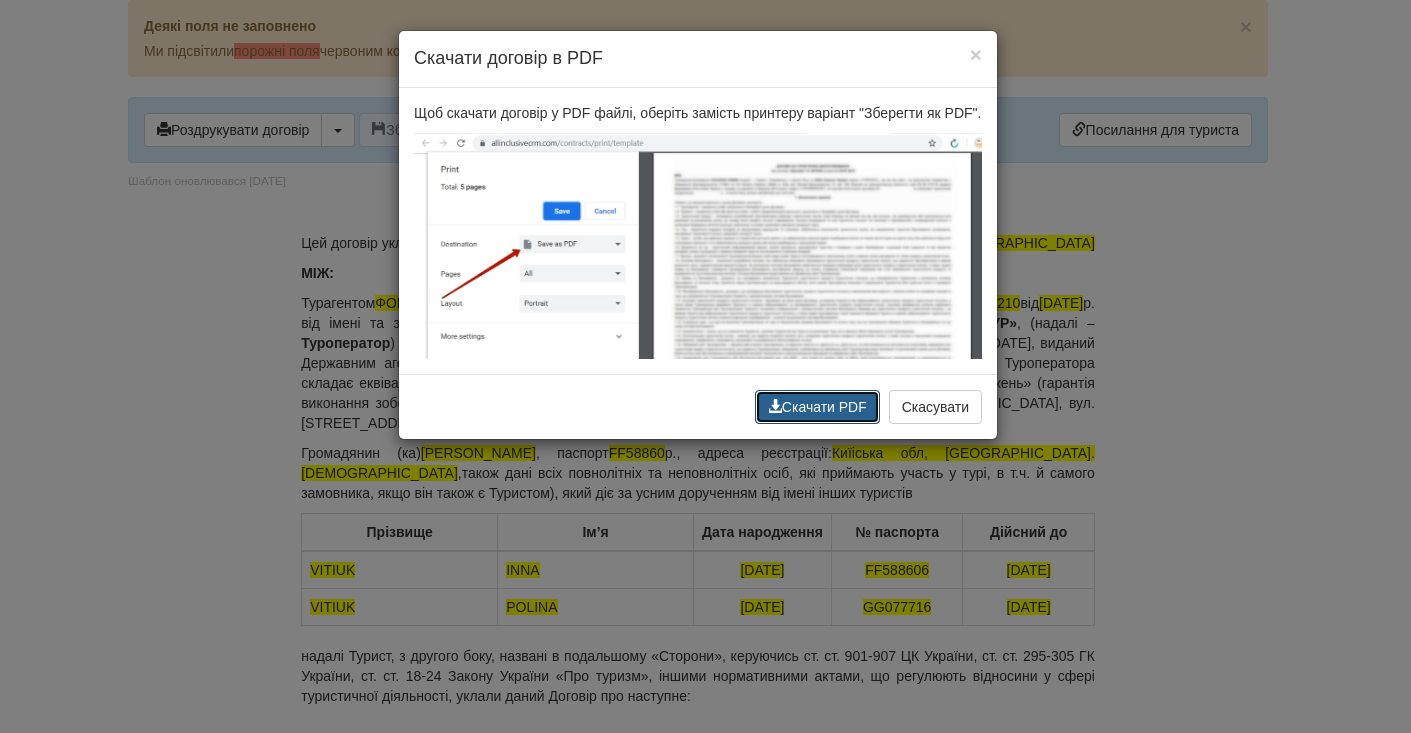 click on "Скачати PDF" at bounding box center [817, 407] 